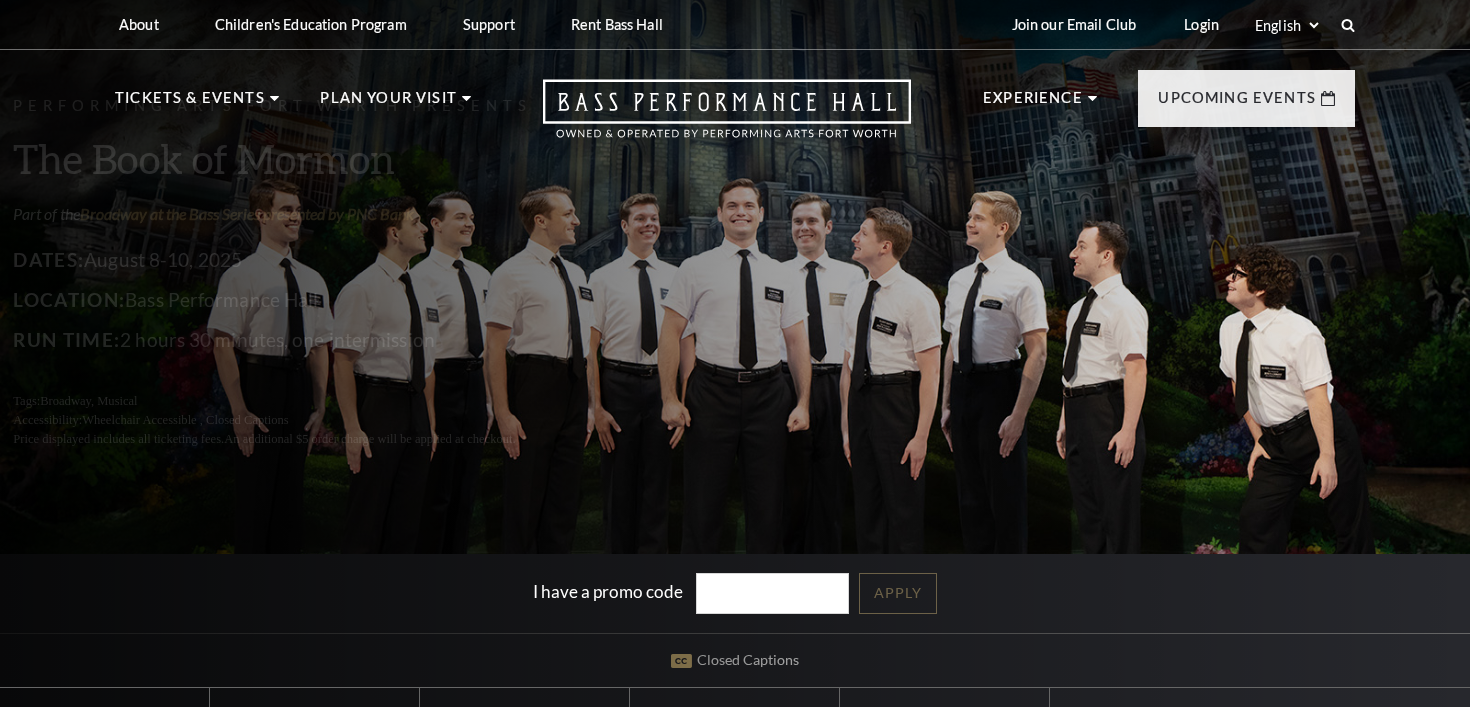 scroll, scrollTop: 0, scrollLeft: 0, axis: both 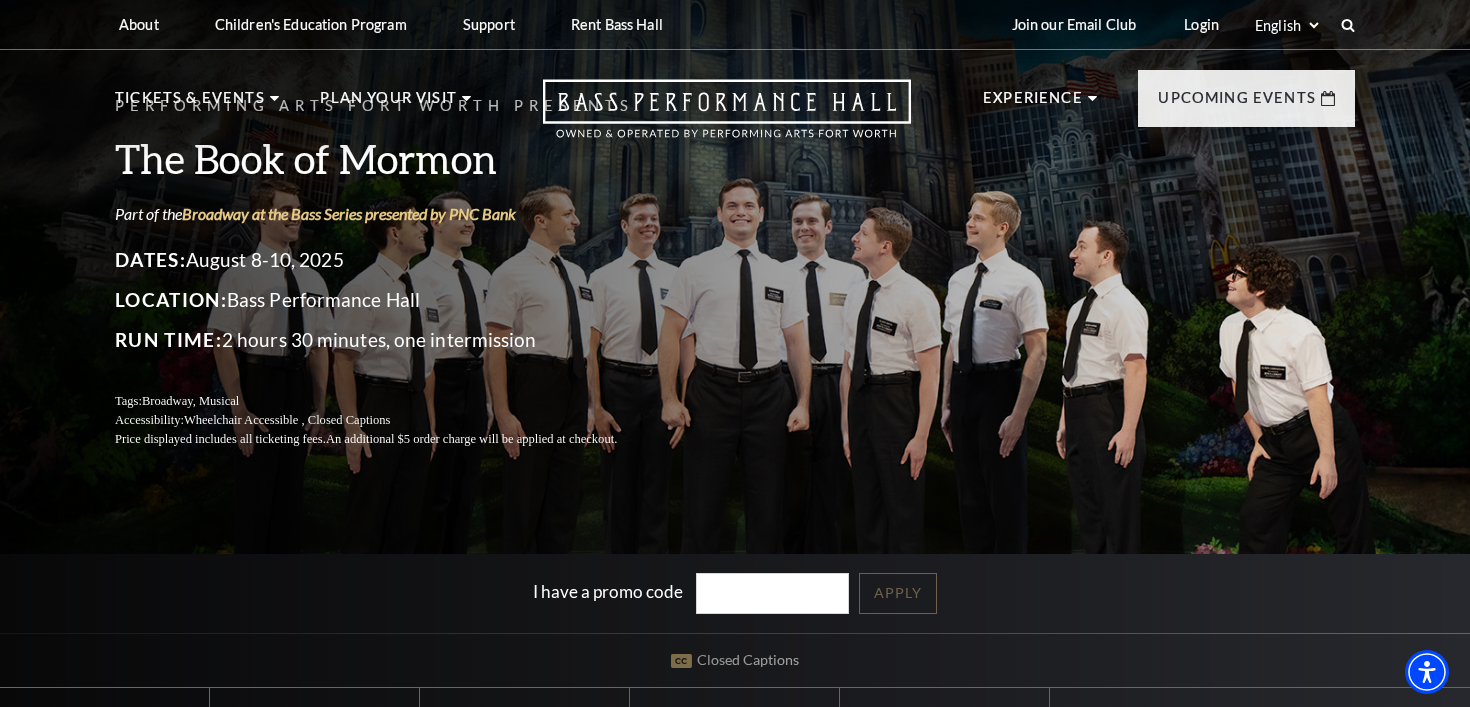 click on "Performing Arts Fort Worth Presents
The Book of Mormon
Part of the  Broadway at the Bass Series presented by PNC Bank
Dates:  August 8-10, 2025
Location:  Bass Performance Hall
Run Time:  2 hours 30 minutes, one intermission
Tags:  Broadway, Musical
Accessibility:  Wheelchair Accessible , Closed Captions
Price displayed includes all ticketing fees.
An additional $5 order charge will be applied at checkout." at bounding box center [735, 271] 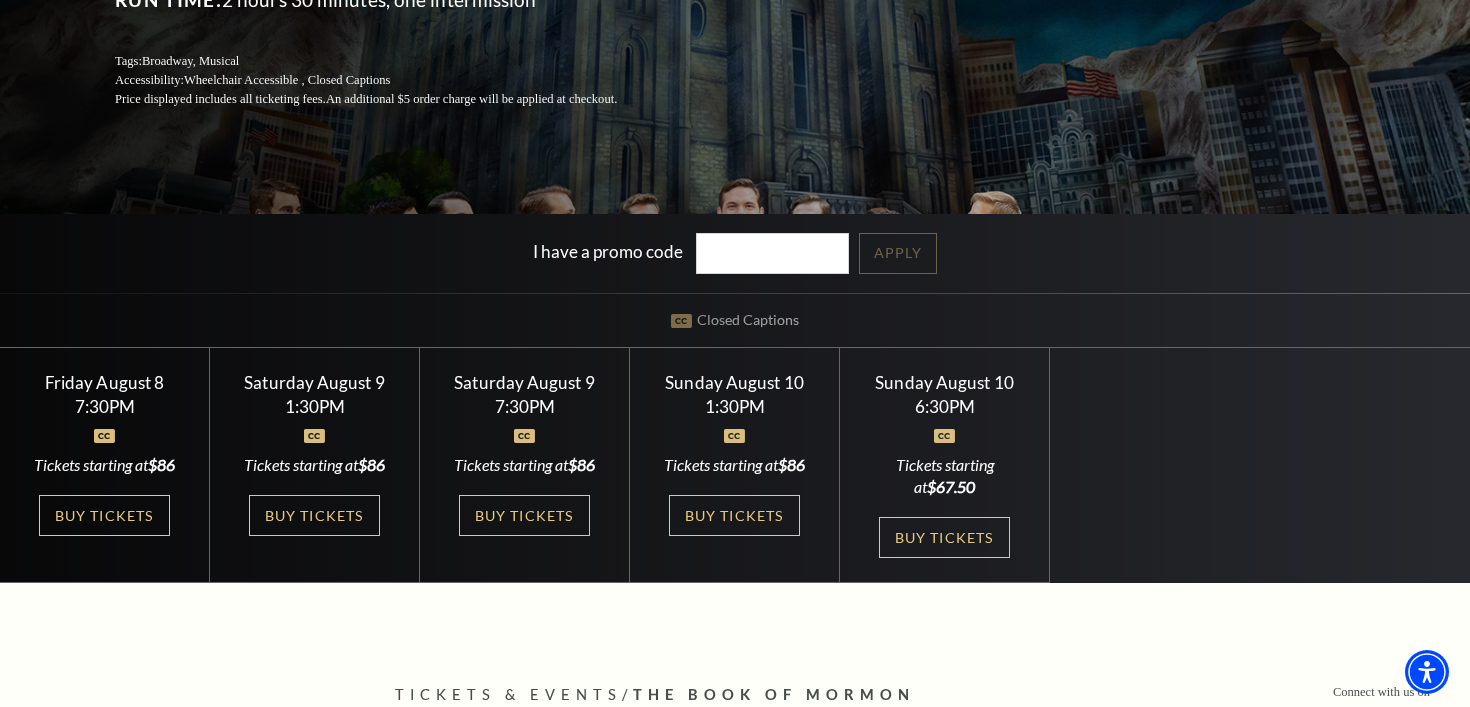 scroll, scrollTop: 354, scrollLeft: 0, axis: vertical 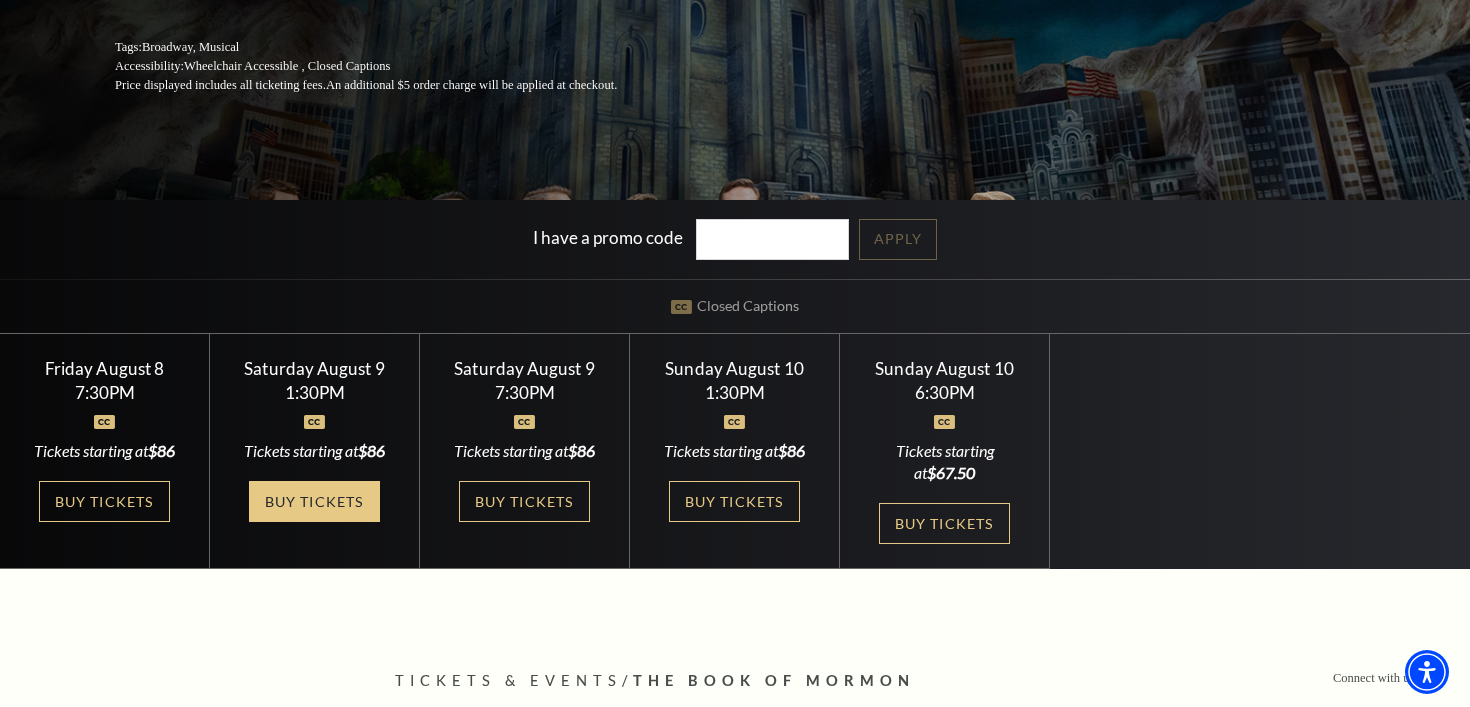click on "Buy Tickets" at bounding box center [314, 501] 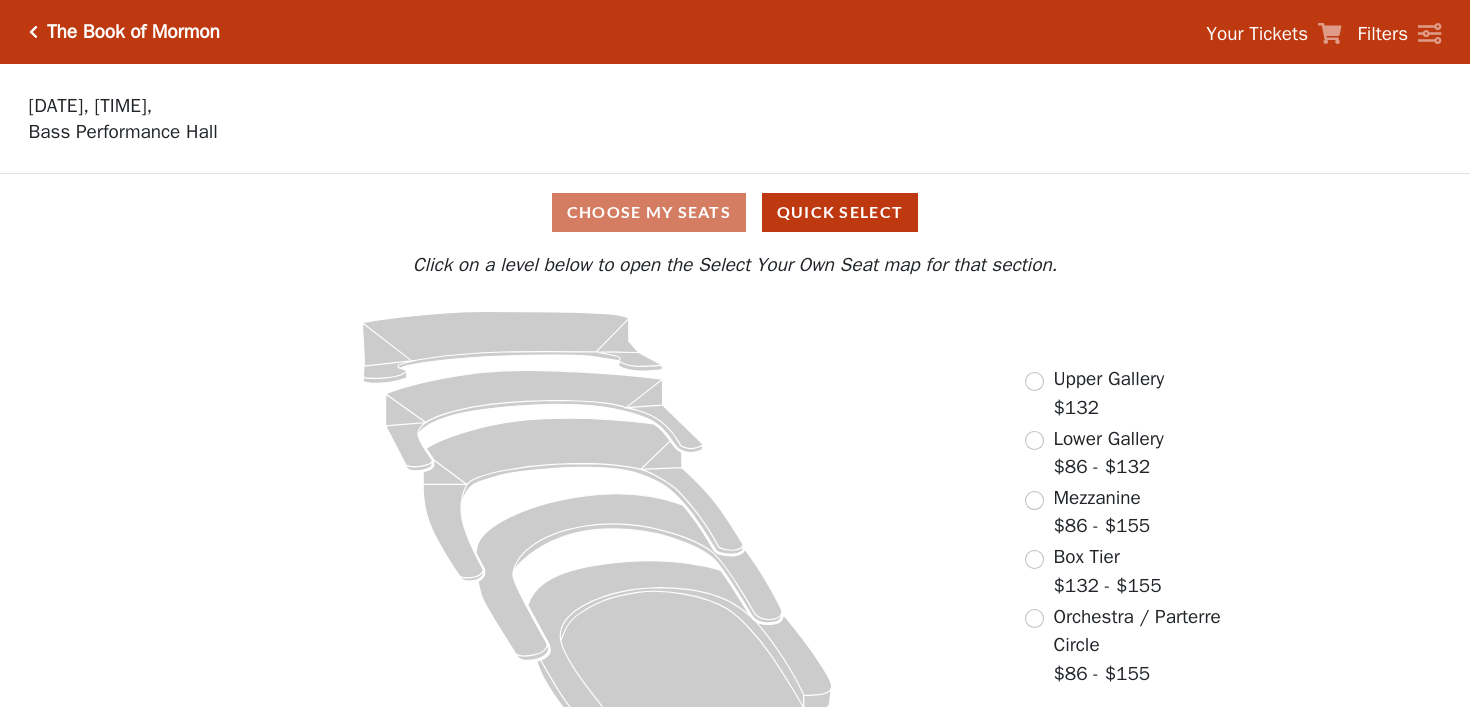 scroll, scrollTop: 0, scrollLeft: 0, axis: both 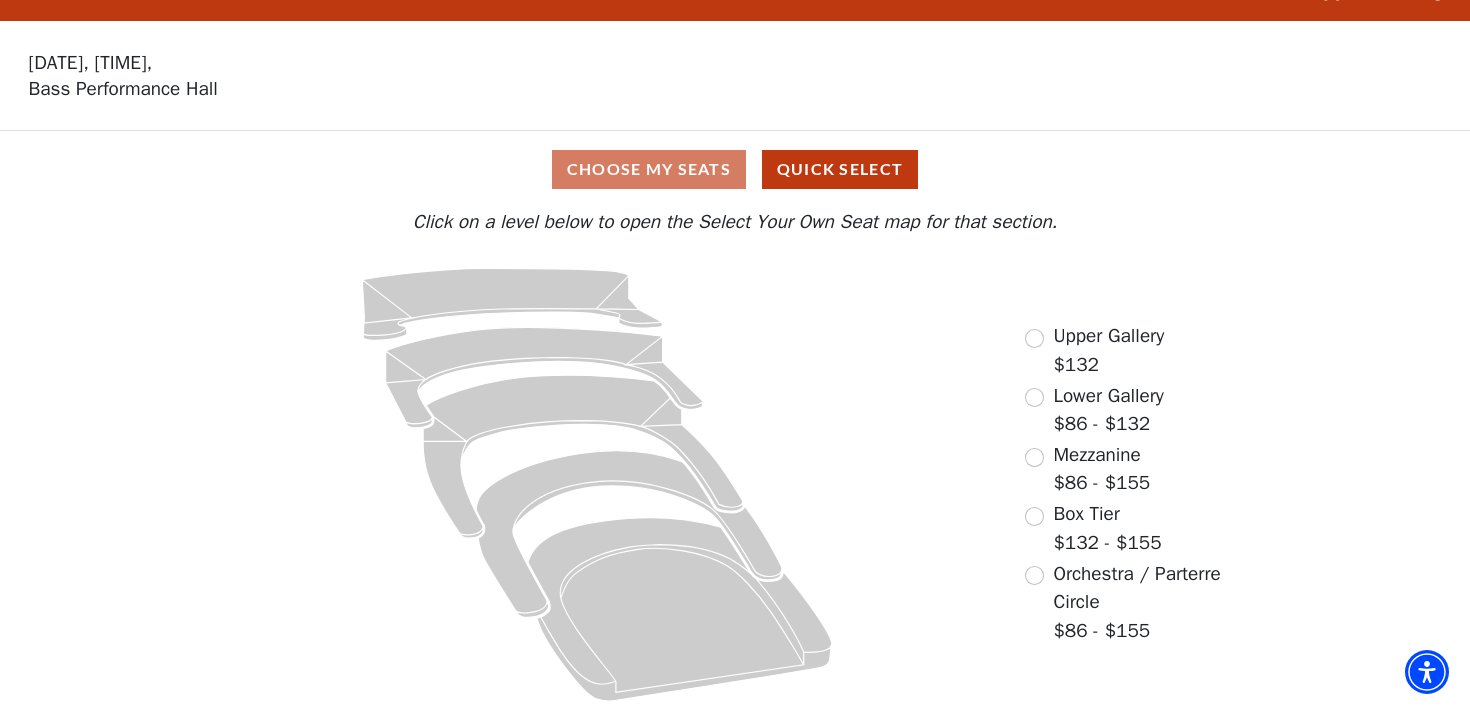 click 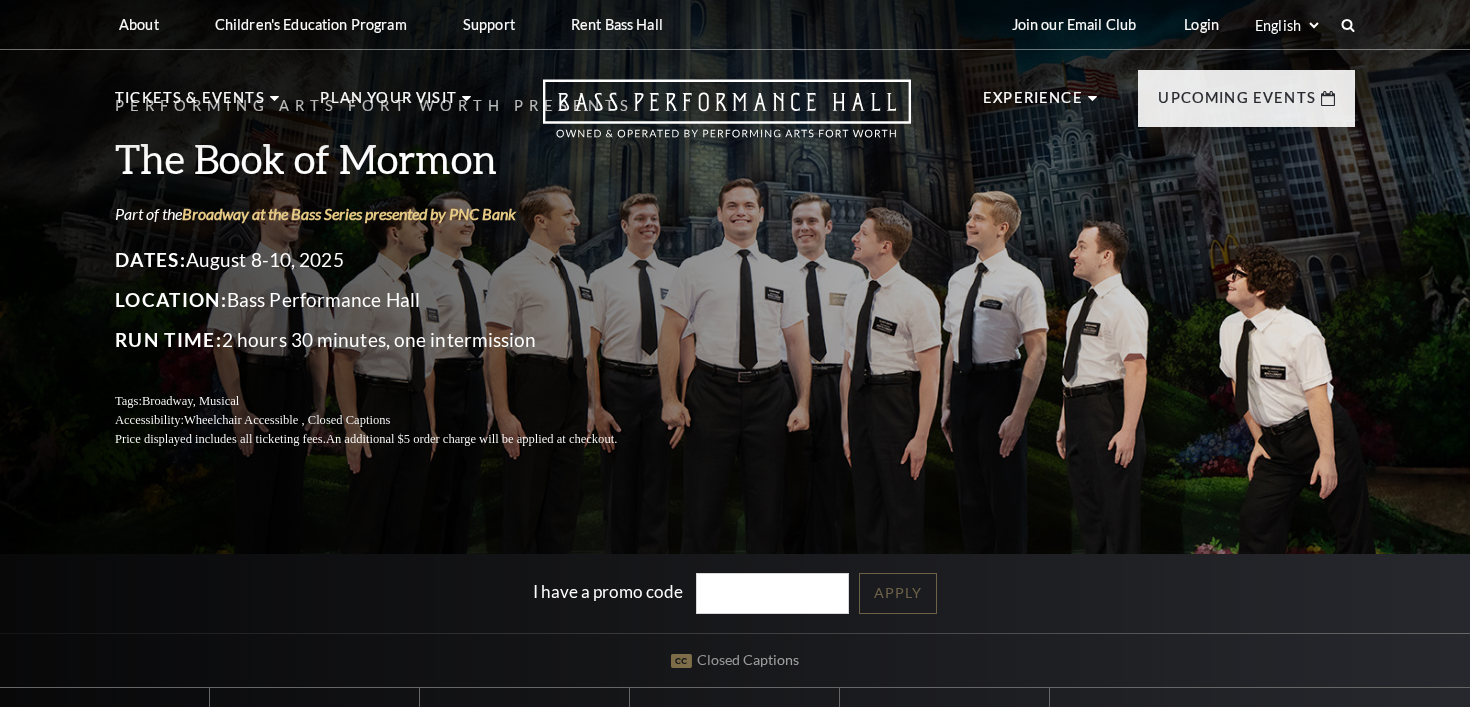 scroll, scrollTop: 354, scrollLeft: 0, axis: vertical 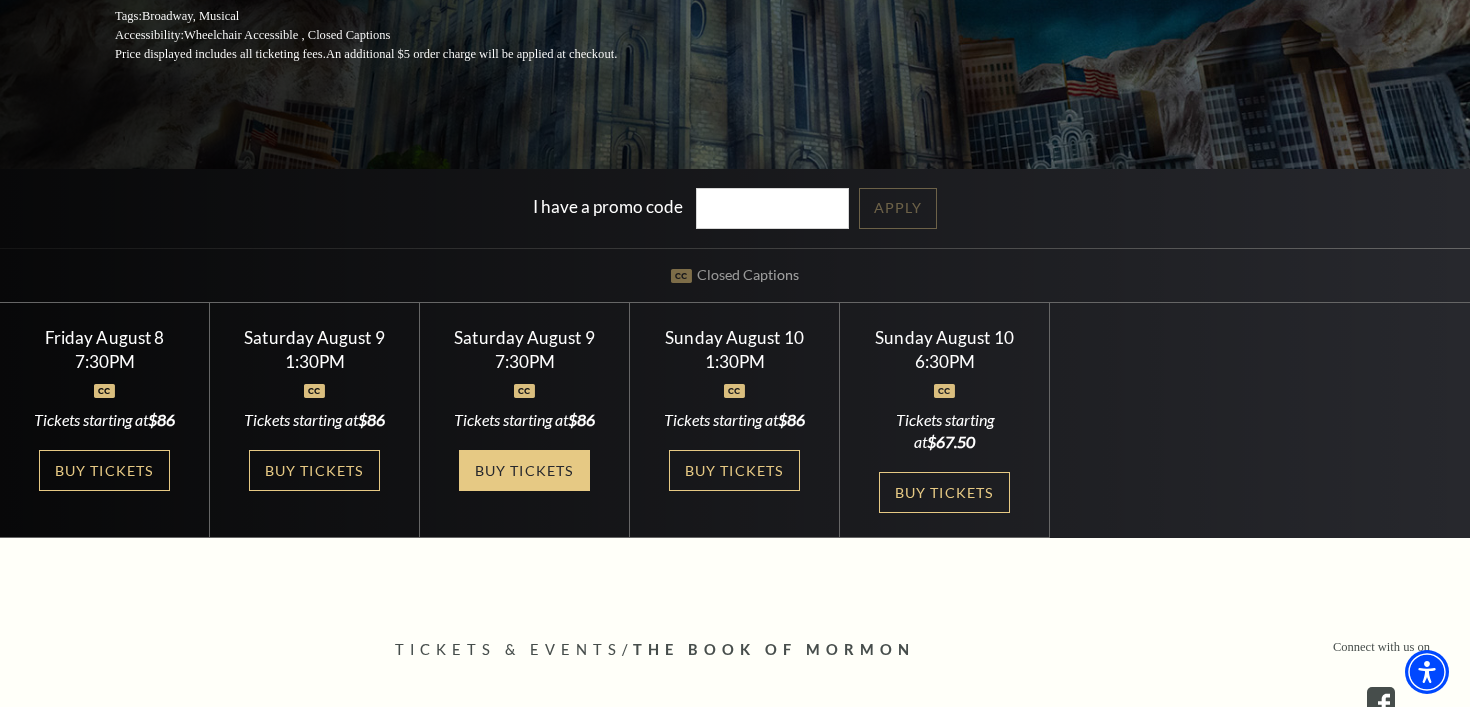 click on "Buy Tickets" at bounding box center [524, 470] 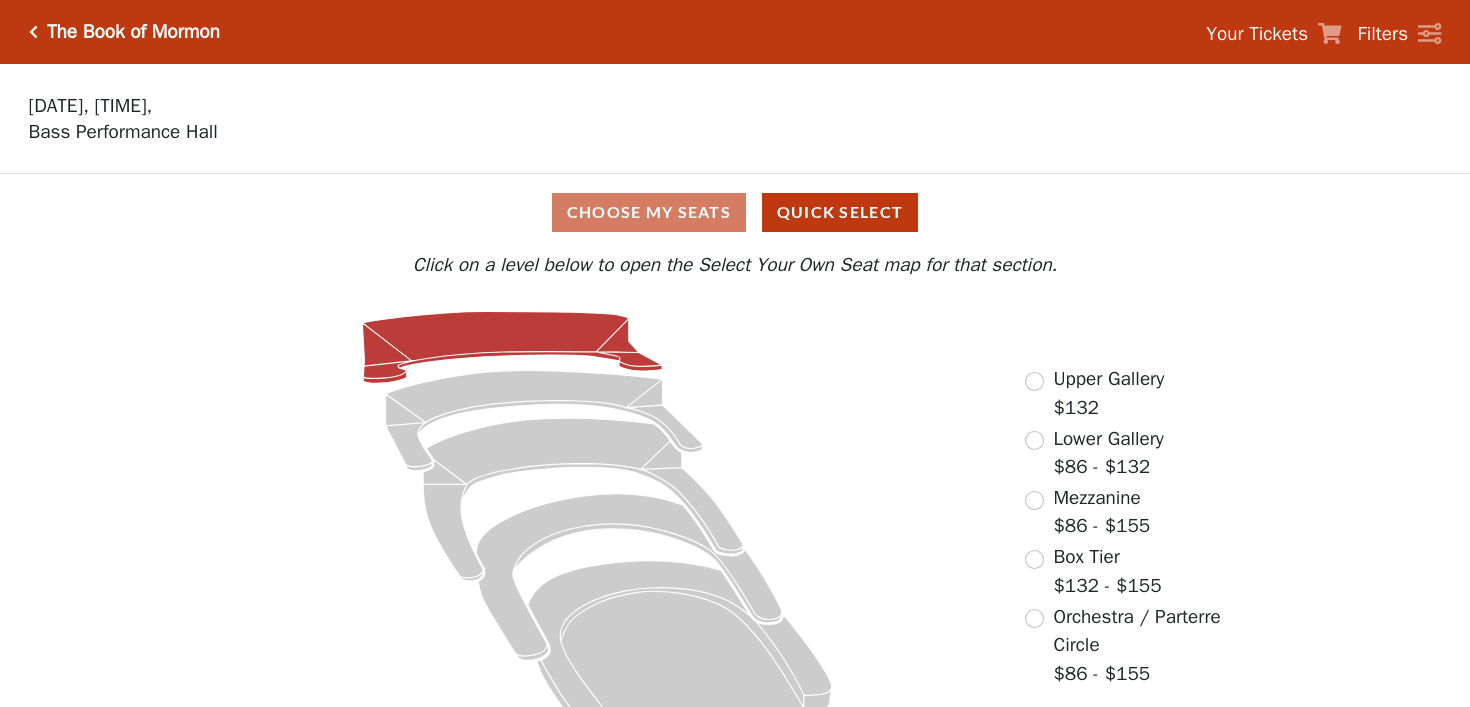 scroll, scrollTop: 0, scrollLeft: 0, axis: both 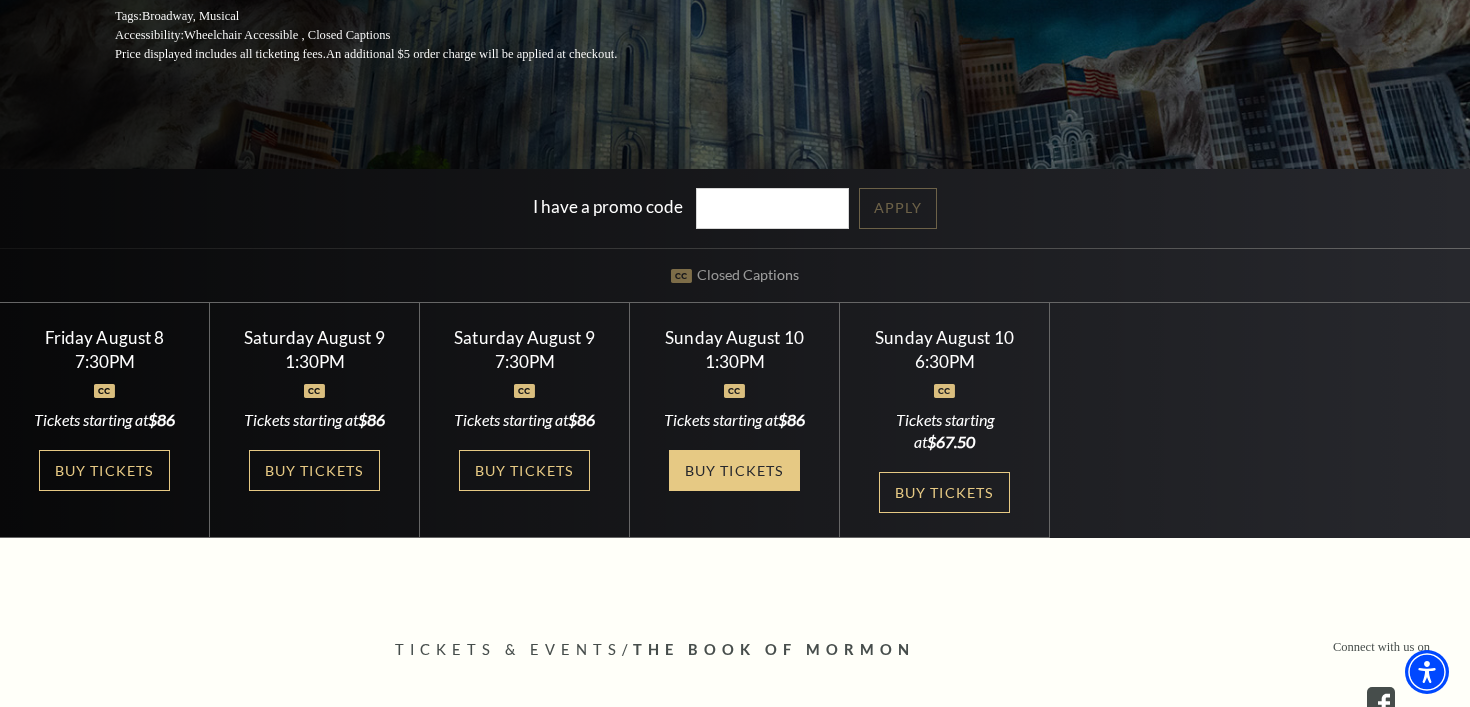 click on "Buy Tickets" at bounding box center (734, 470) 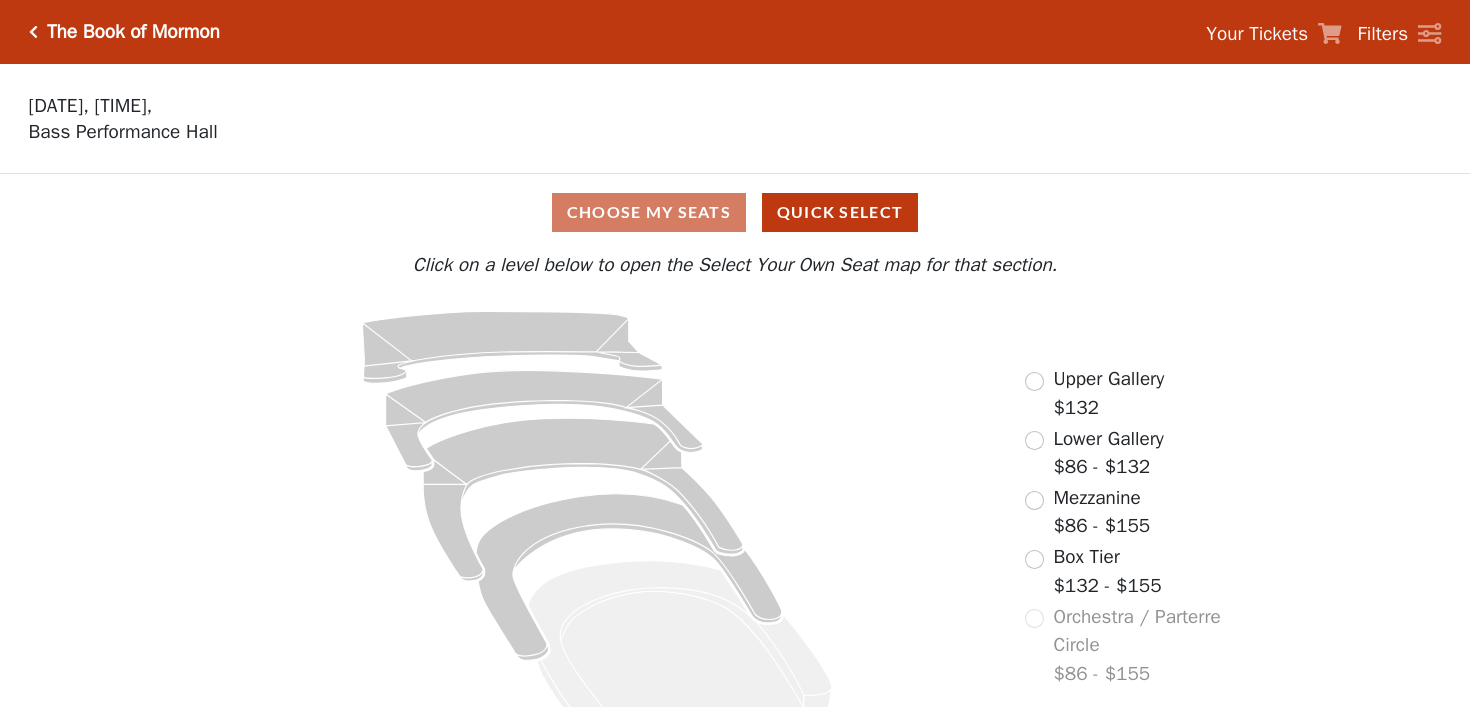 scroll, scrollTop: 0, scrollLeft: 0, axis: both 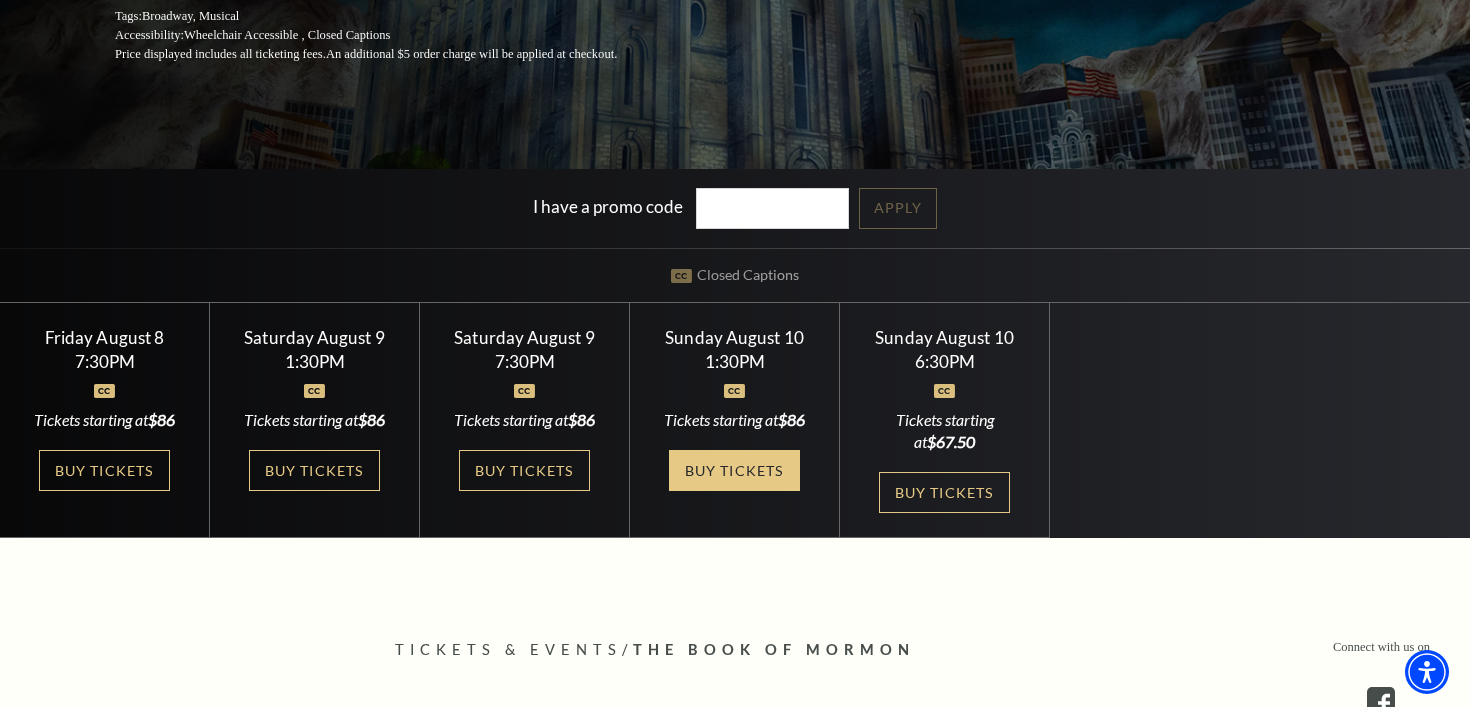 click on "Buy Tickets" at bounding box center [734, 470] 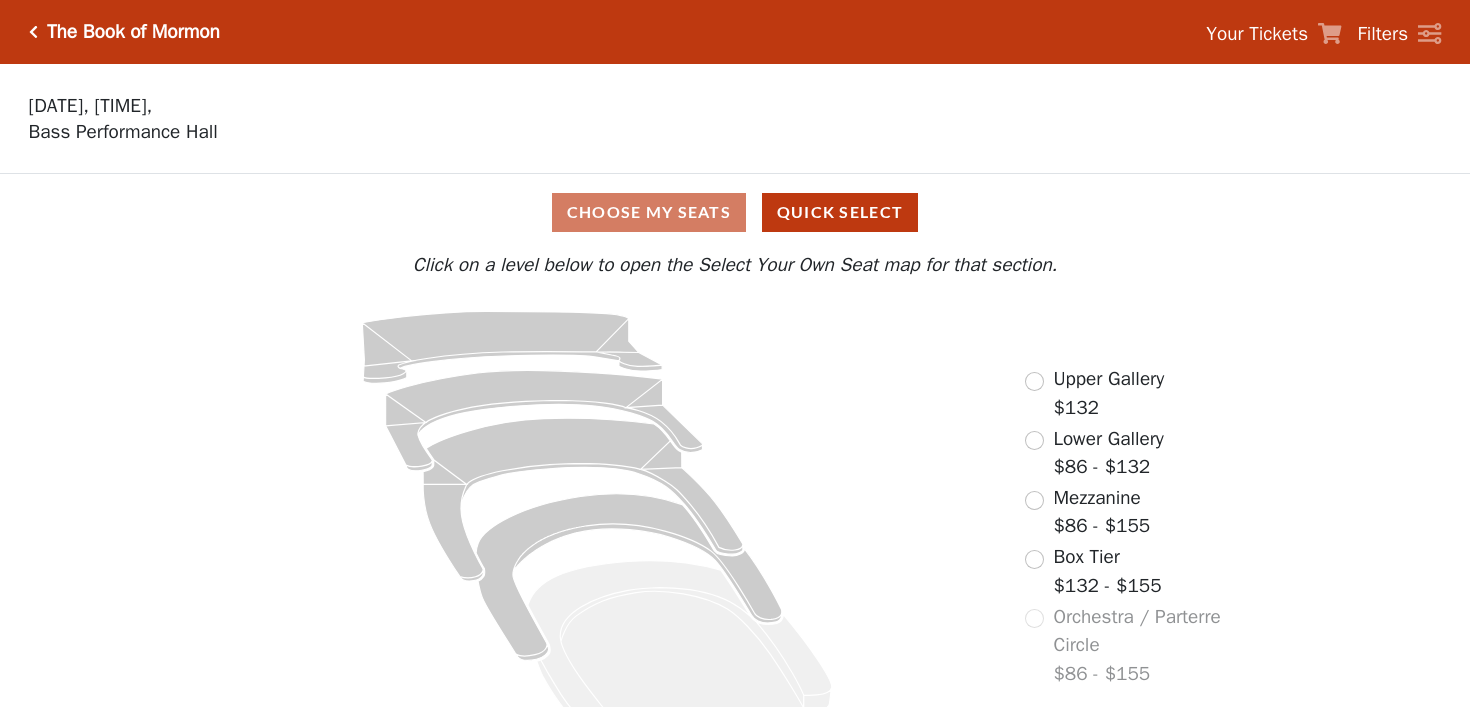 scroll, scrollTop: 0, scrollLeft: 0, axis: both 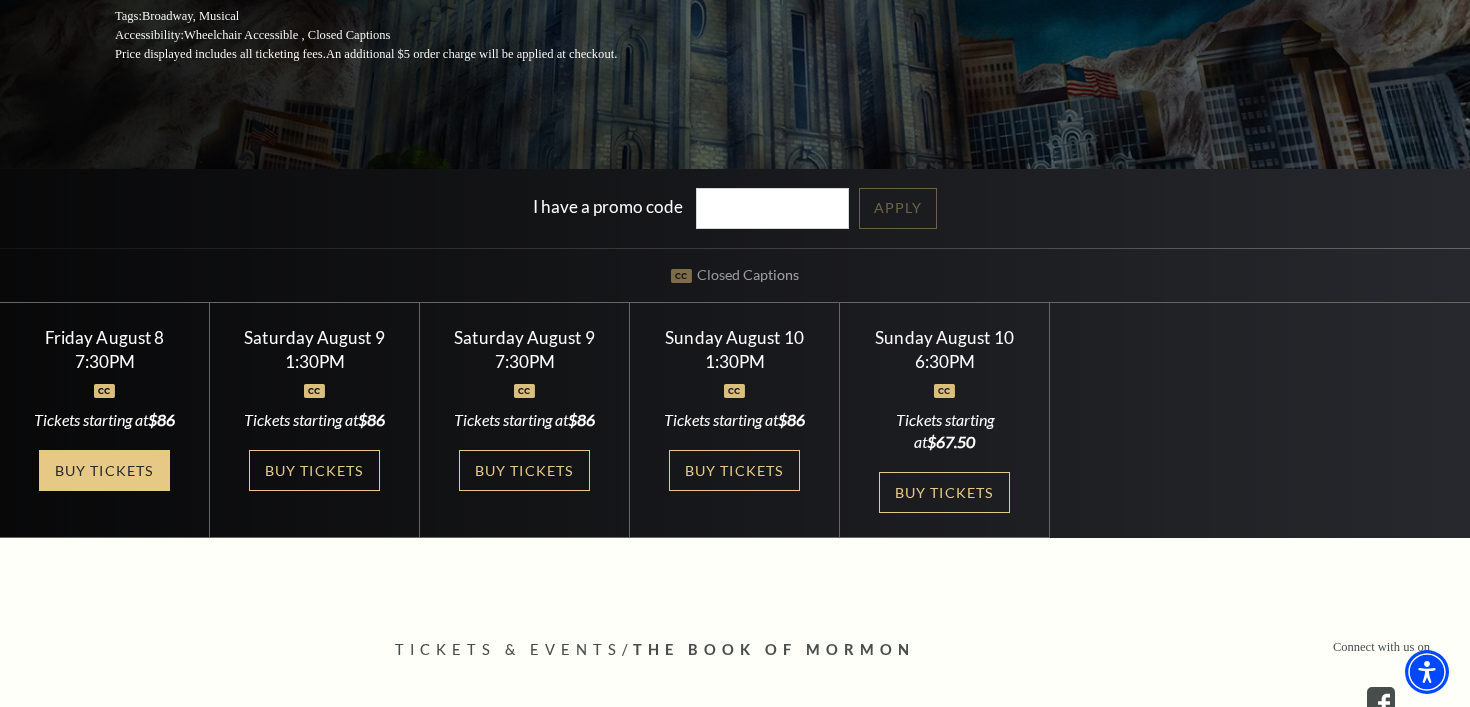 click on "Buy Tickets" at bounding box center (104, 470) 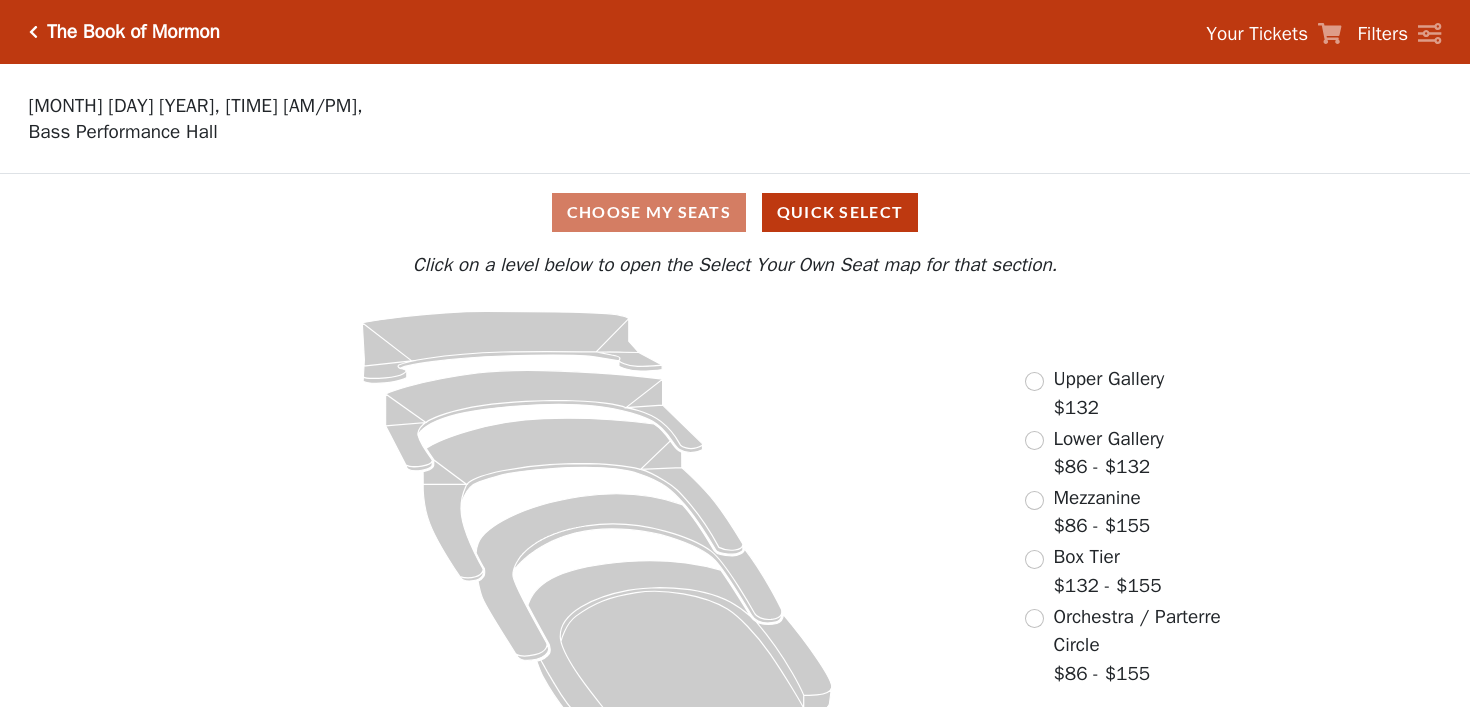 scroll, scrollTop: 0, scrollLeft: 0, axis: both 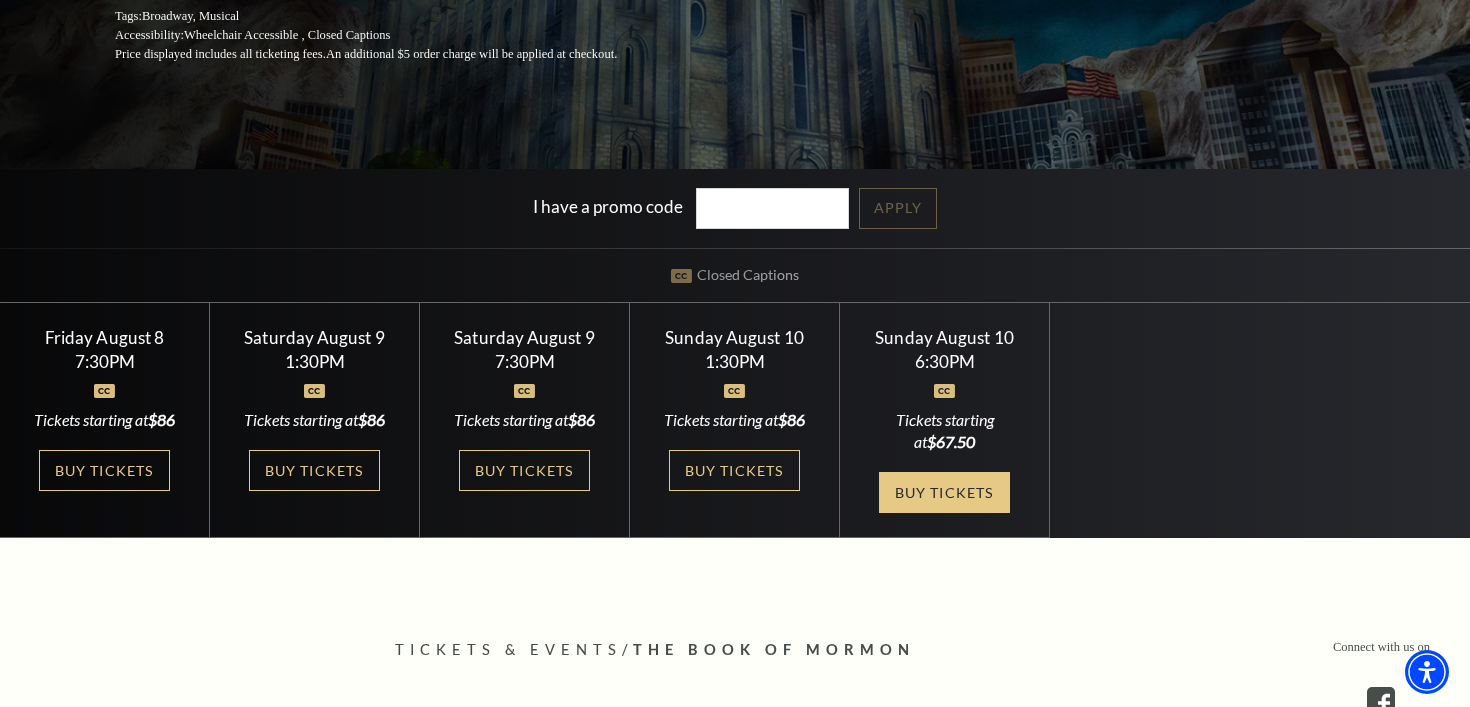 click on "Buy Tickets" at bounding box center [944, 492] 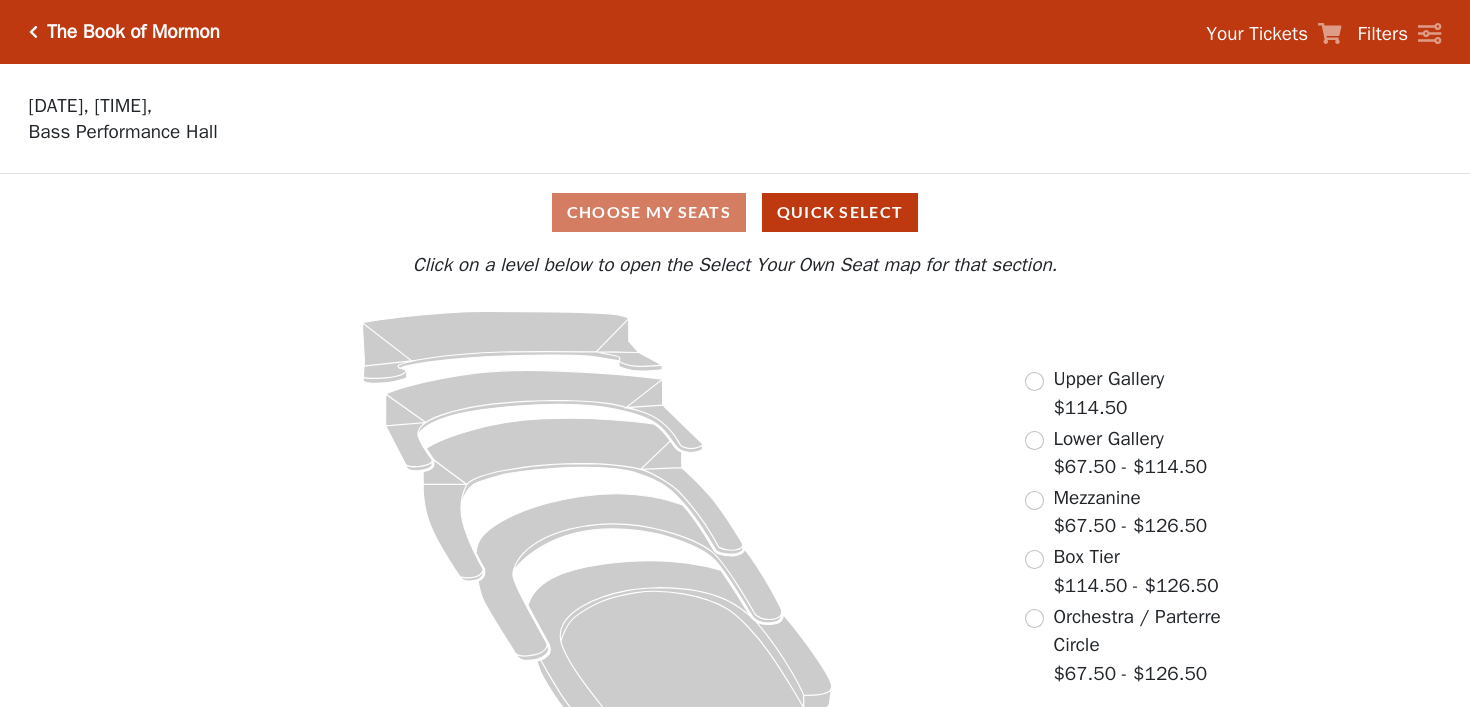 scroll, scrollTop: 0, scrollLeft: 0, axis: both 